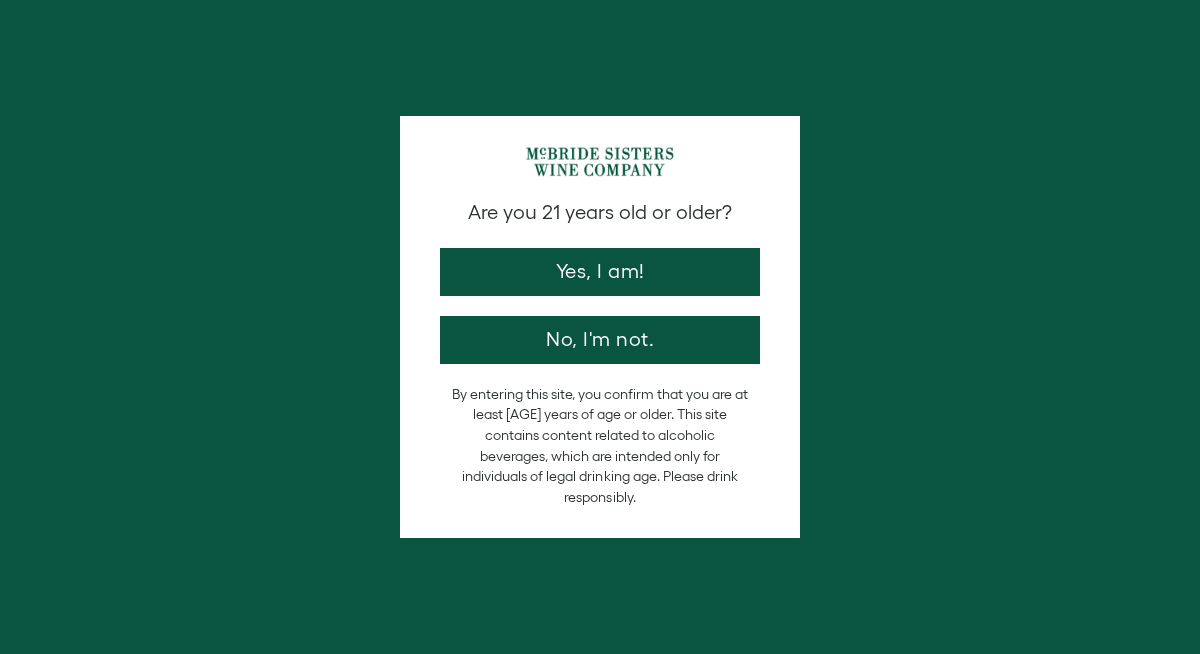 scroll, scrollTop: 0, scrollLeft: 0, axis: both 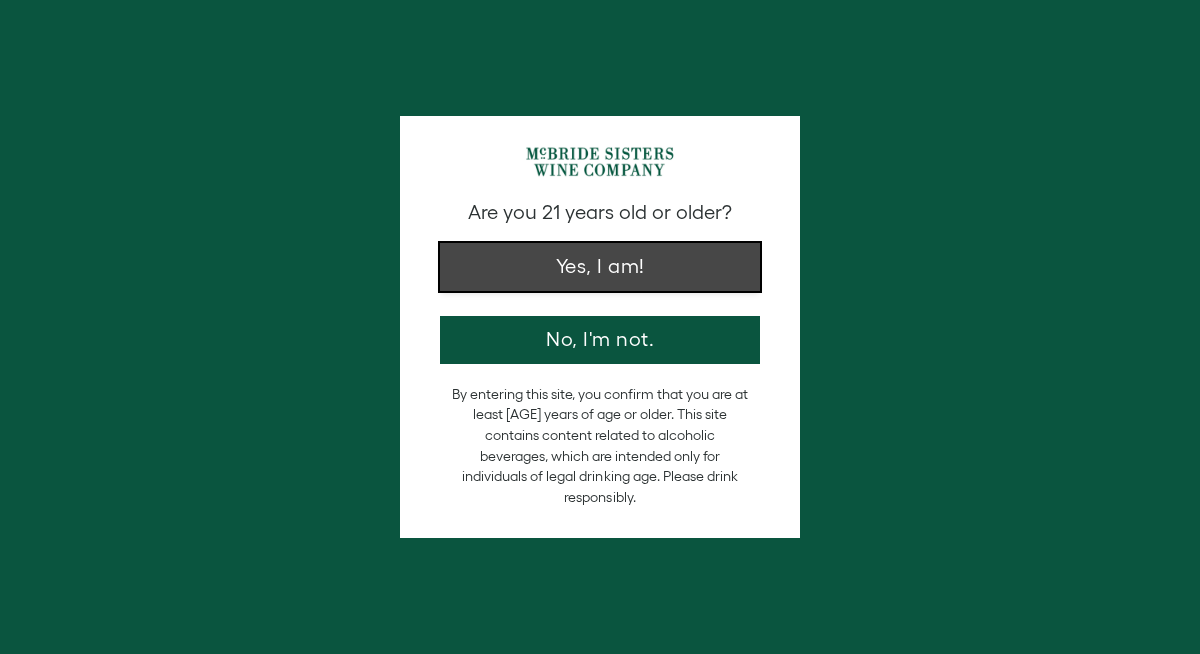 click on "Yes, I am!" at bounding box center (600, 267) 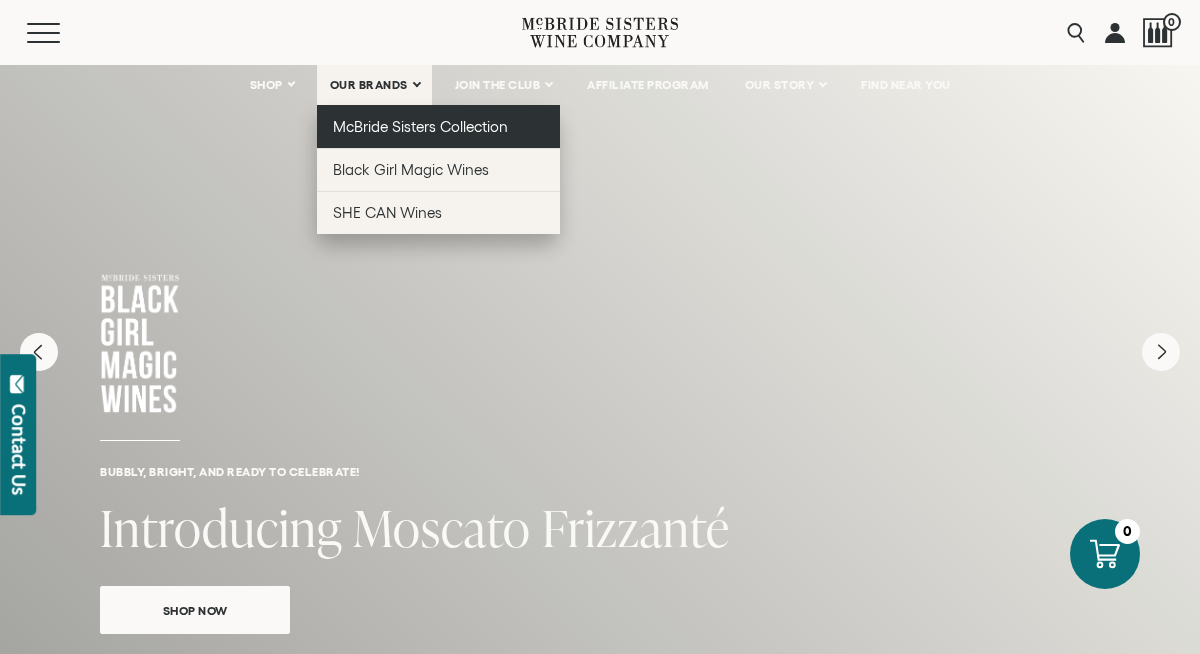 click on "McBride Sisters Collection" at bounding box center [421, 126] 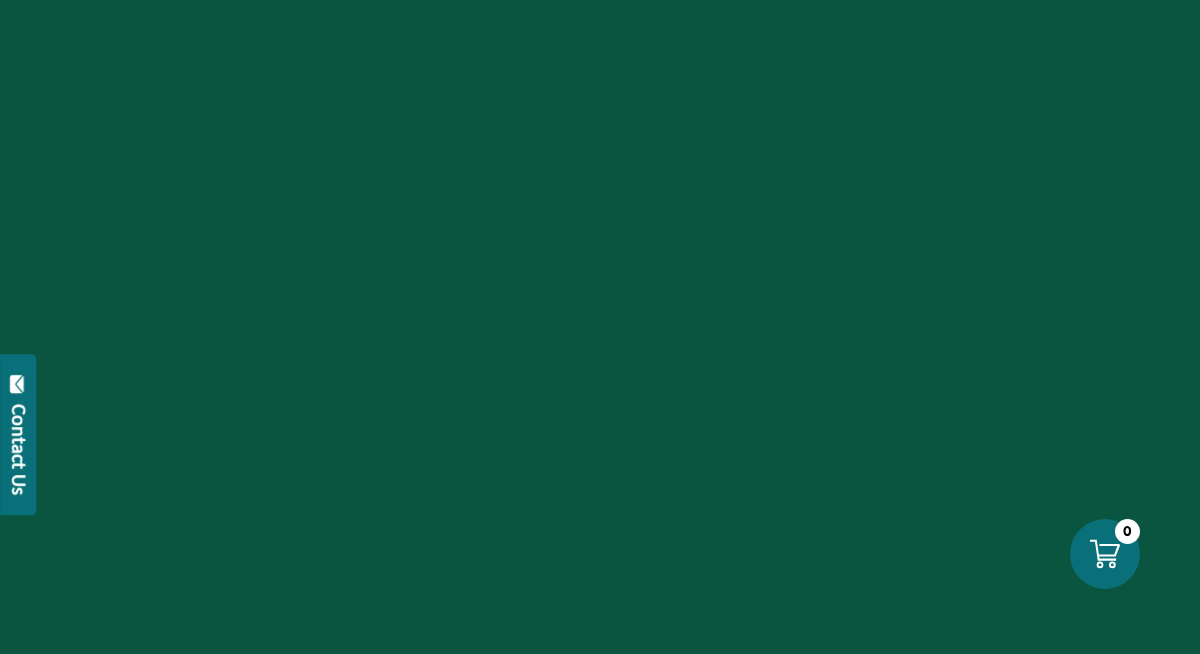 scroll, scrollTop: 0, scrollLeft: 0, axis: both 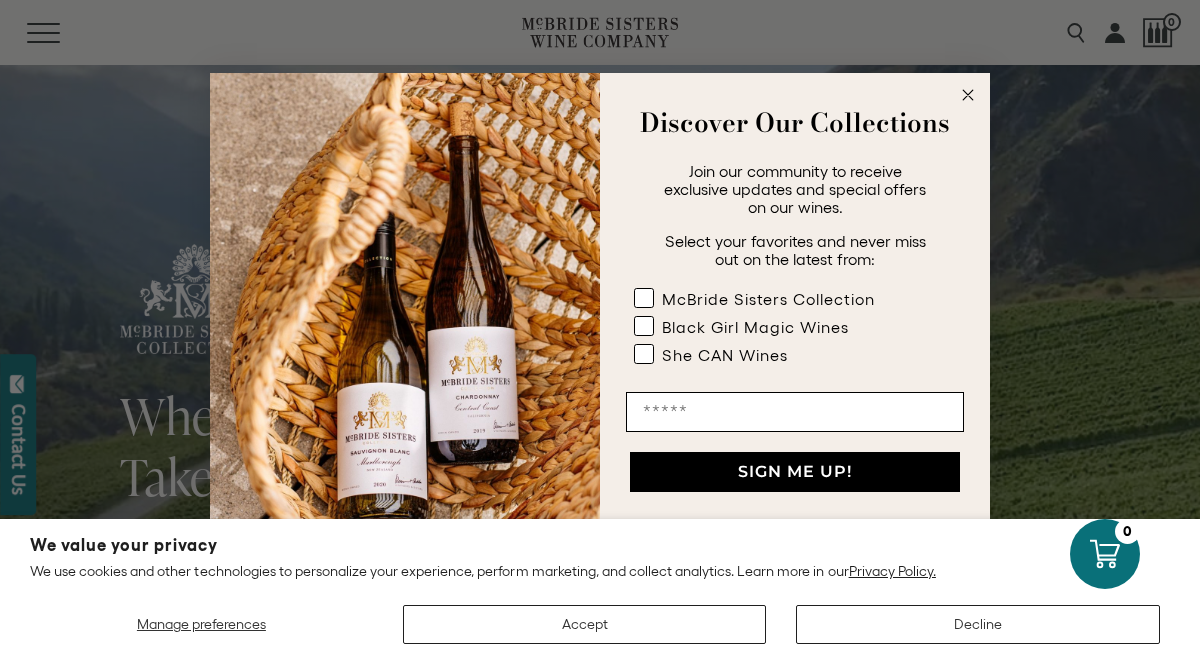 click at bounding box center (968, 94) 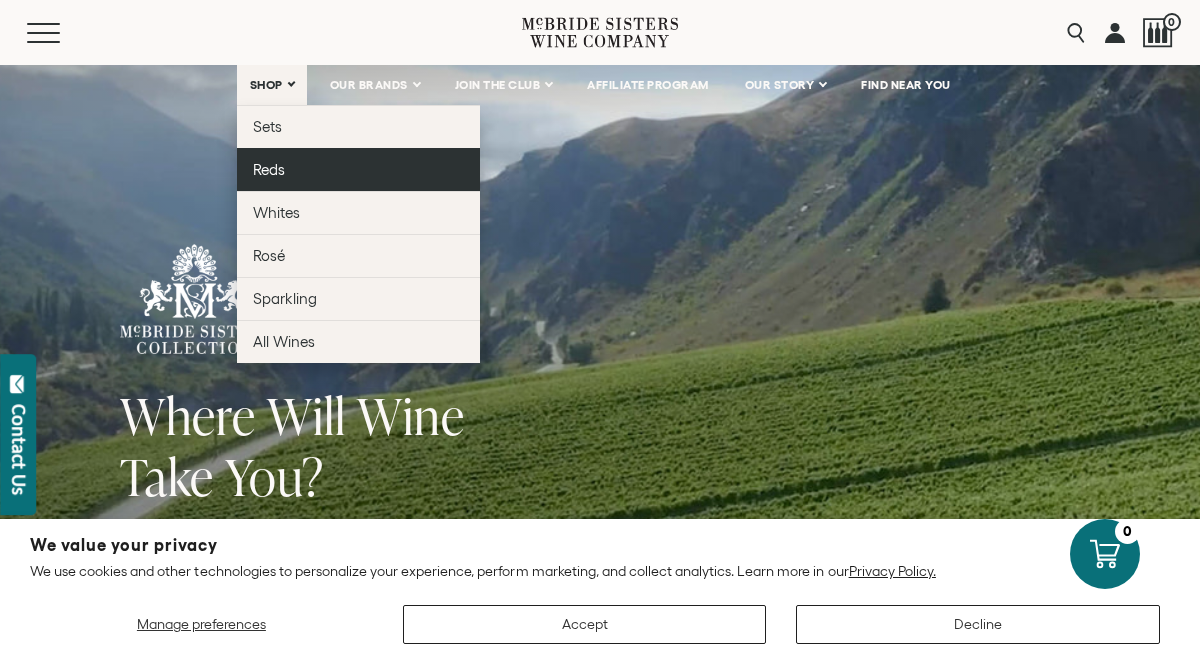 click on "Reds" at bounding box center [269, 169] 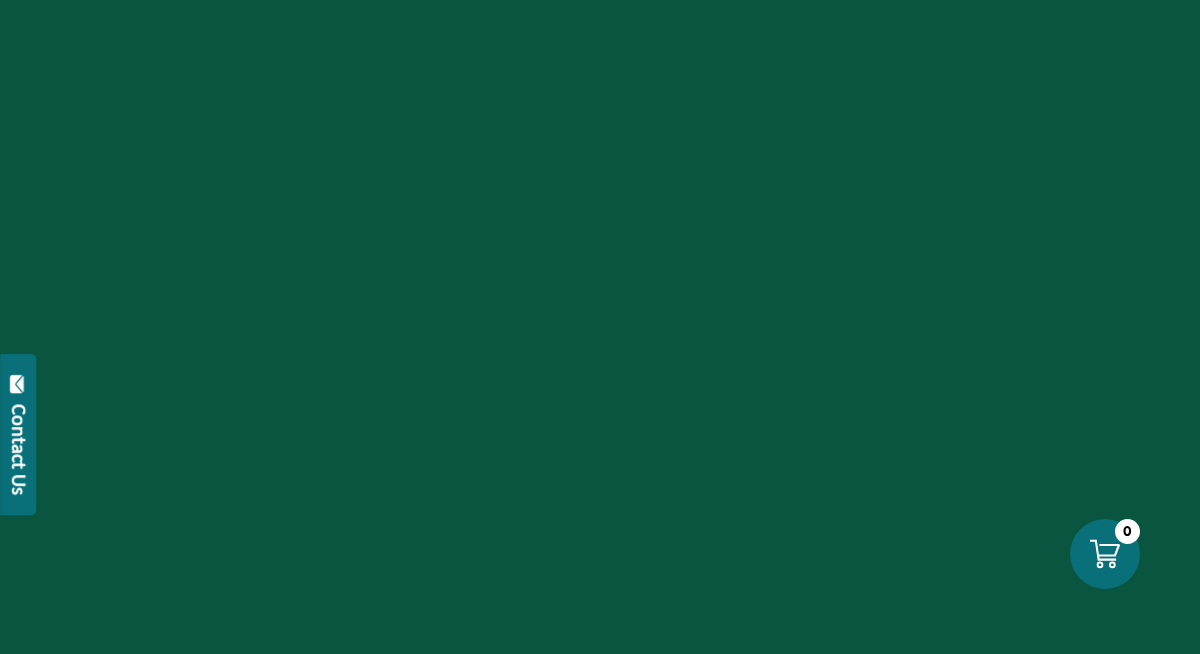 scroll, scrollTop: 0, scrollLeft: 0, axis: both 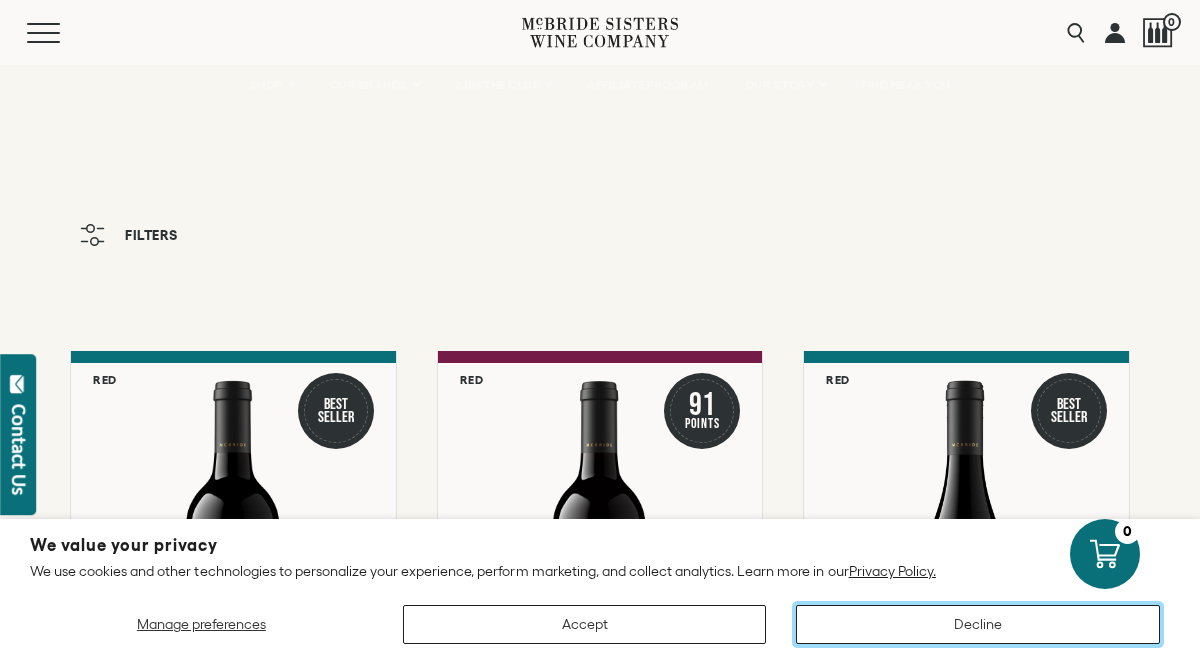 click on "Decline" at bounding box center [978, 624] 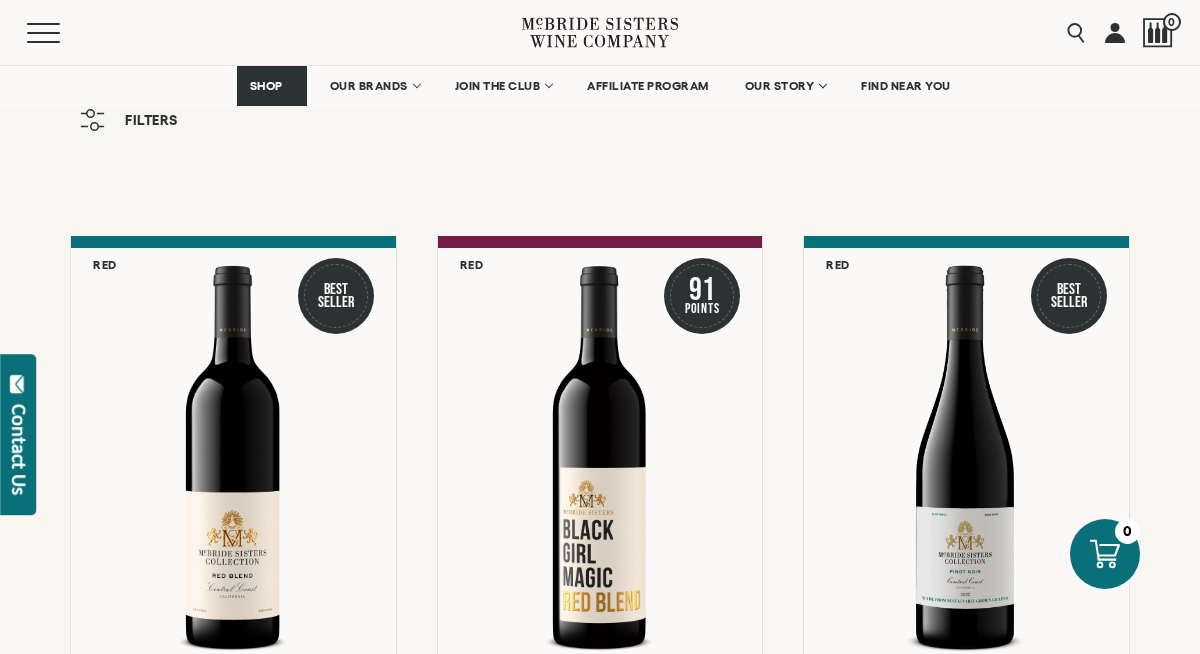 scroll, scrollTop: 0, scrollLeft: 0, axis: both 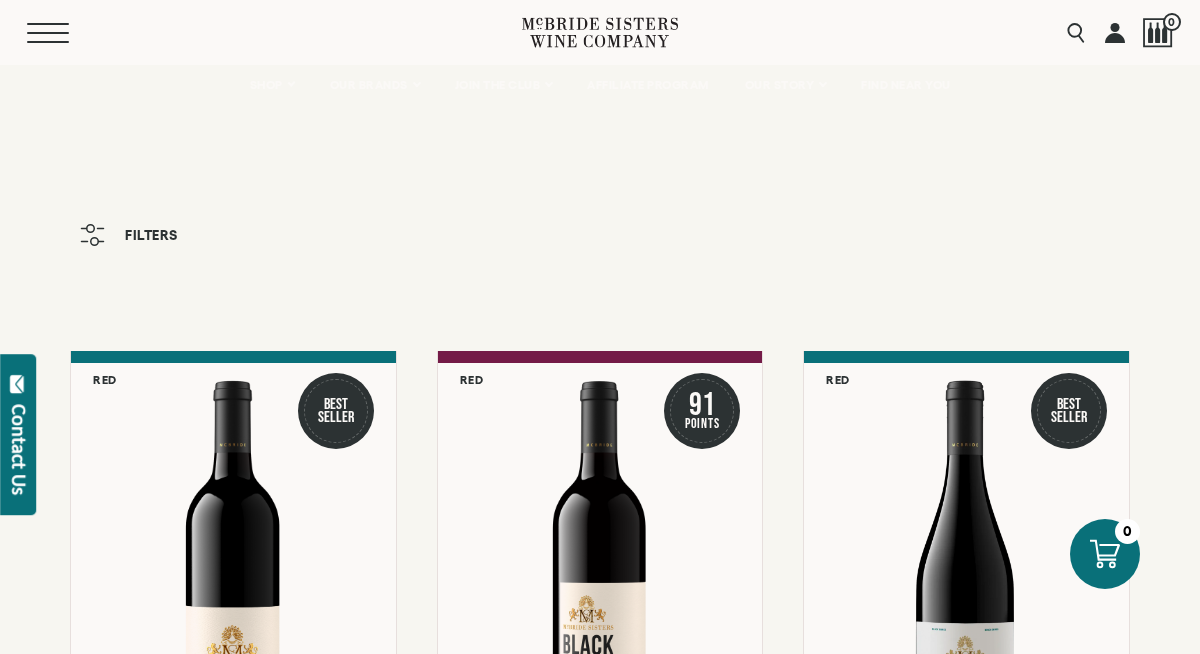 click on "Menu" at bounding box center (63, 33) 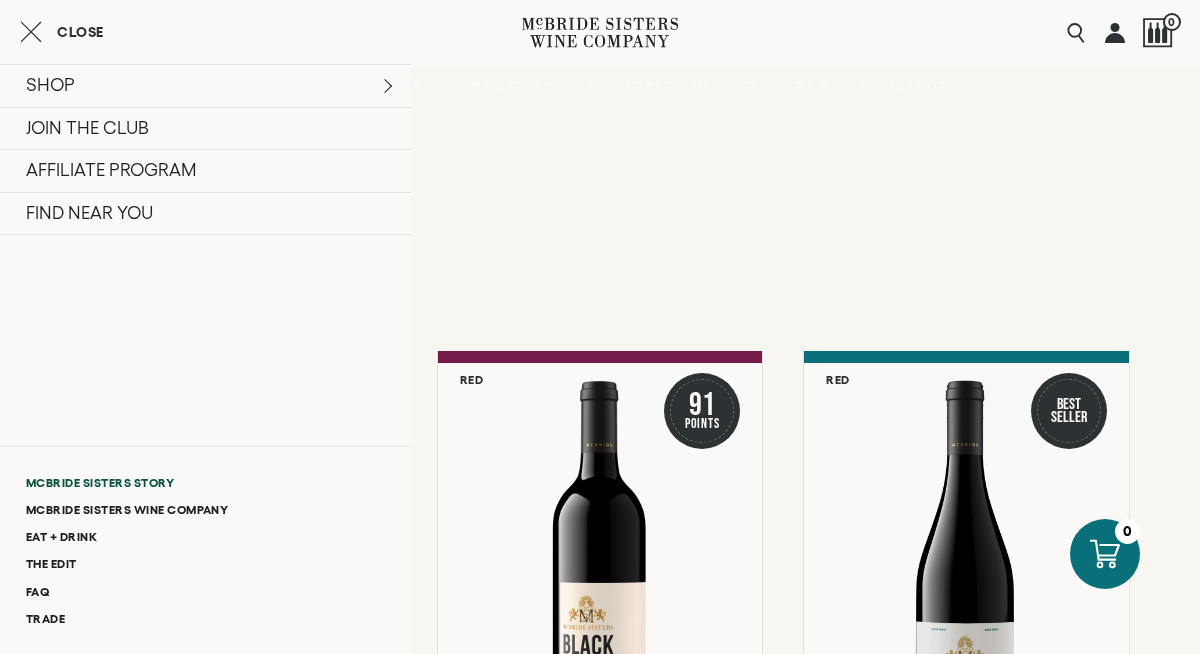 click on "McBride Sisters Story" at bounding box center [205, 482] 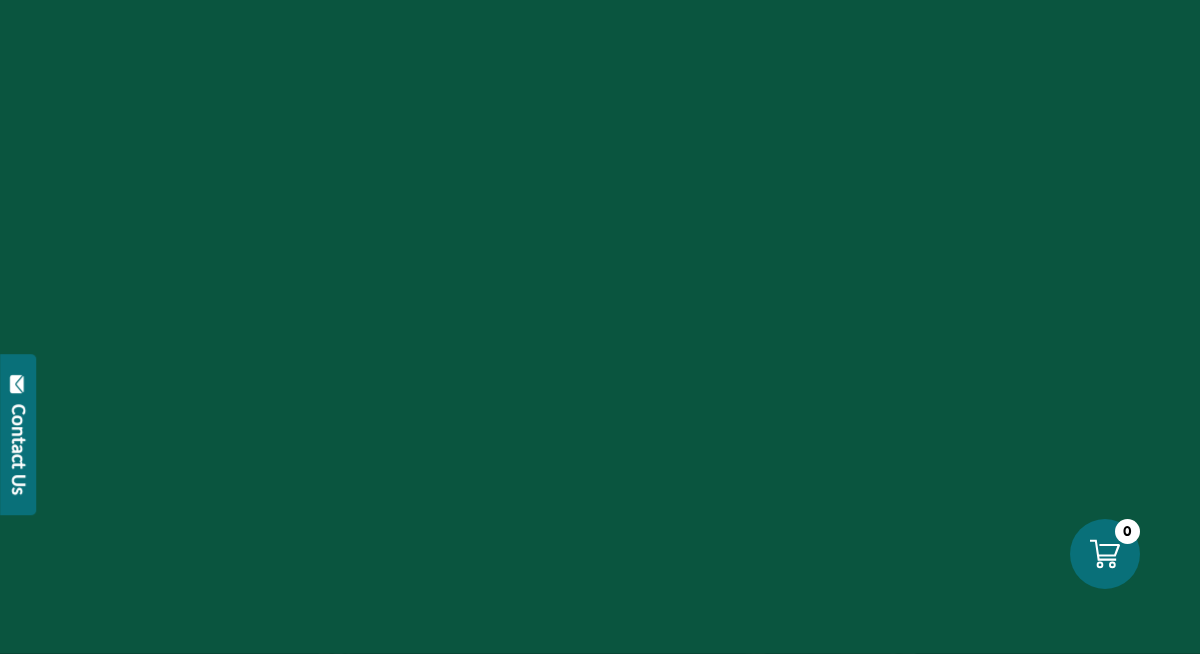 scroll, scrollTop: 0, scrollLeft: 0, axis: both 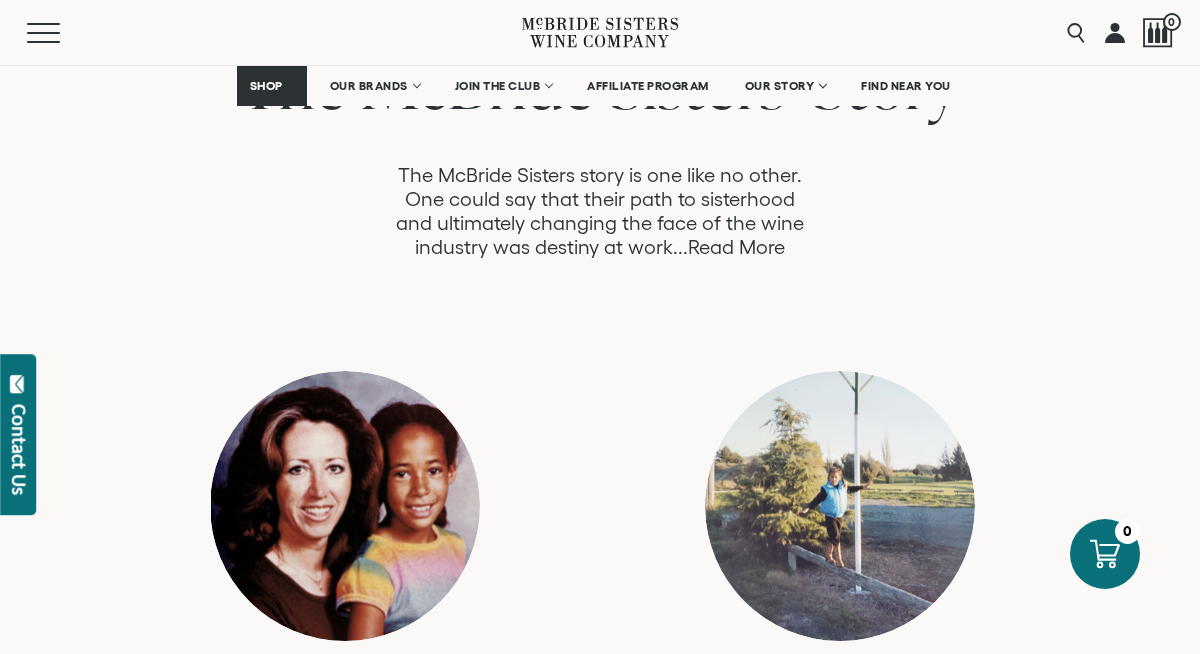 click on "Read More" at bounding box center [736, 247] 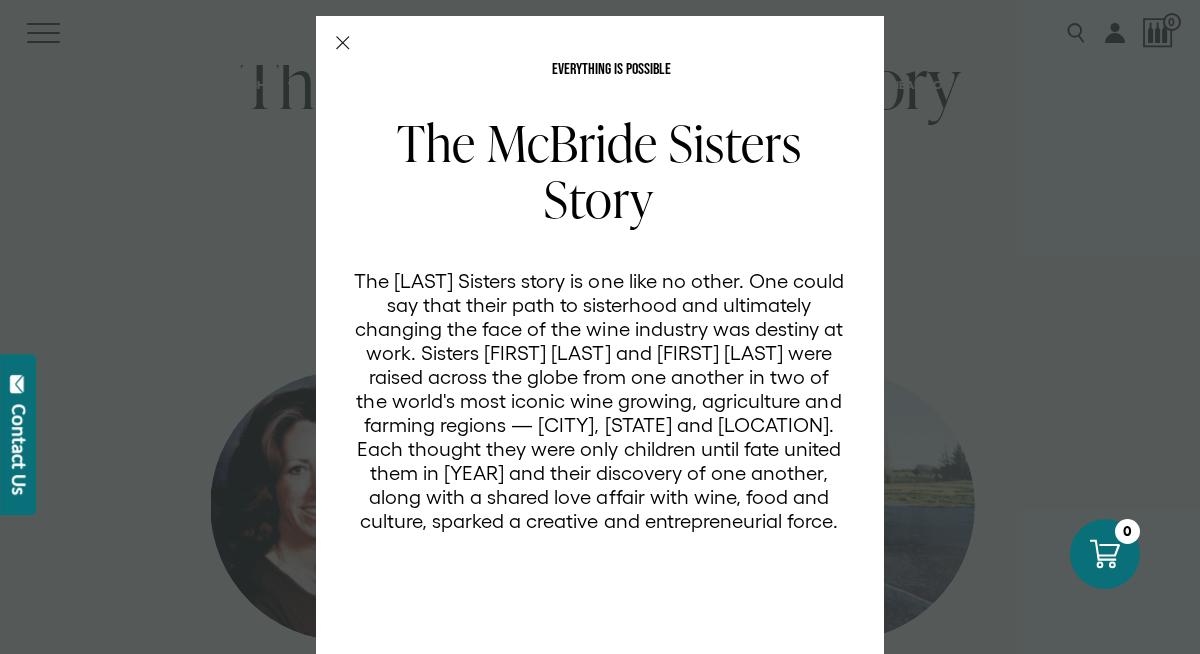 scroll, scrollTop: 0, scrollLeft: 0, axis: both 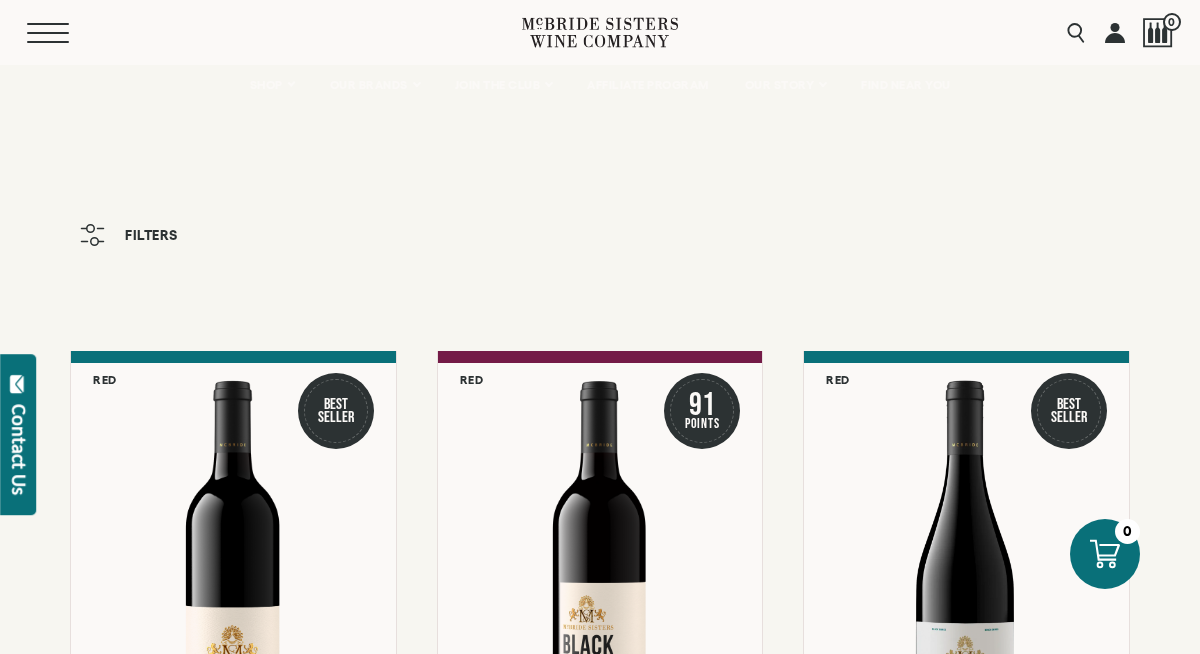 click on "Menu" at bounding box center [63, 33] 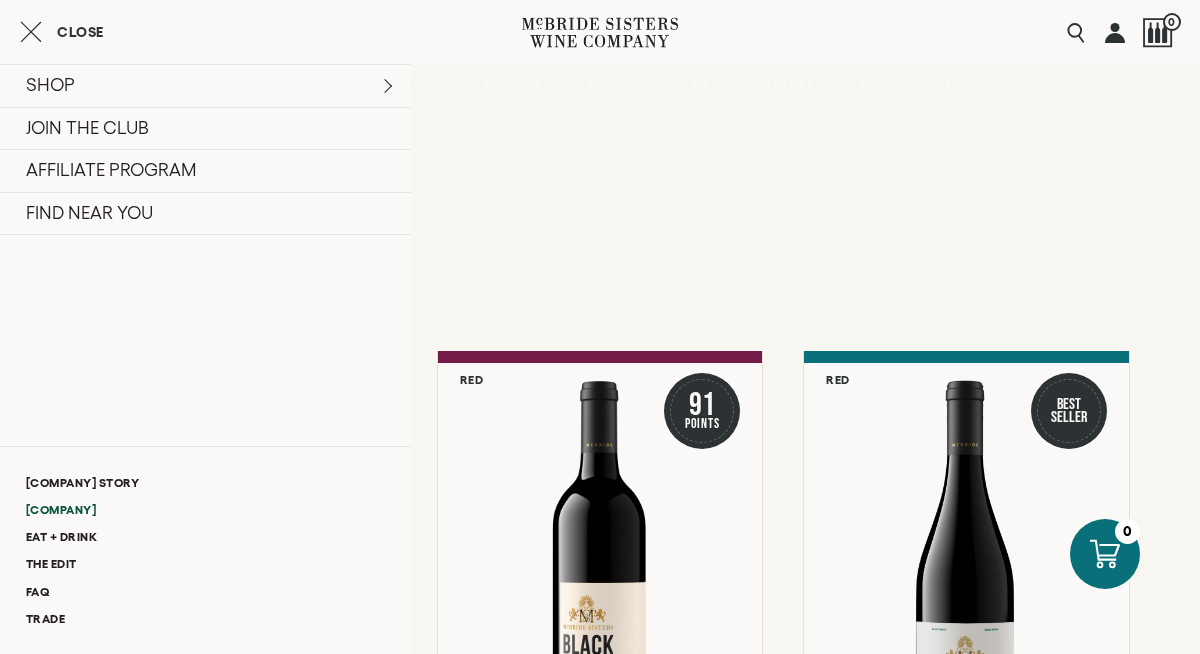 click on "McBride Sisters Wine Company" at bounding box center (205, 509) 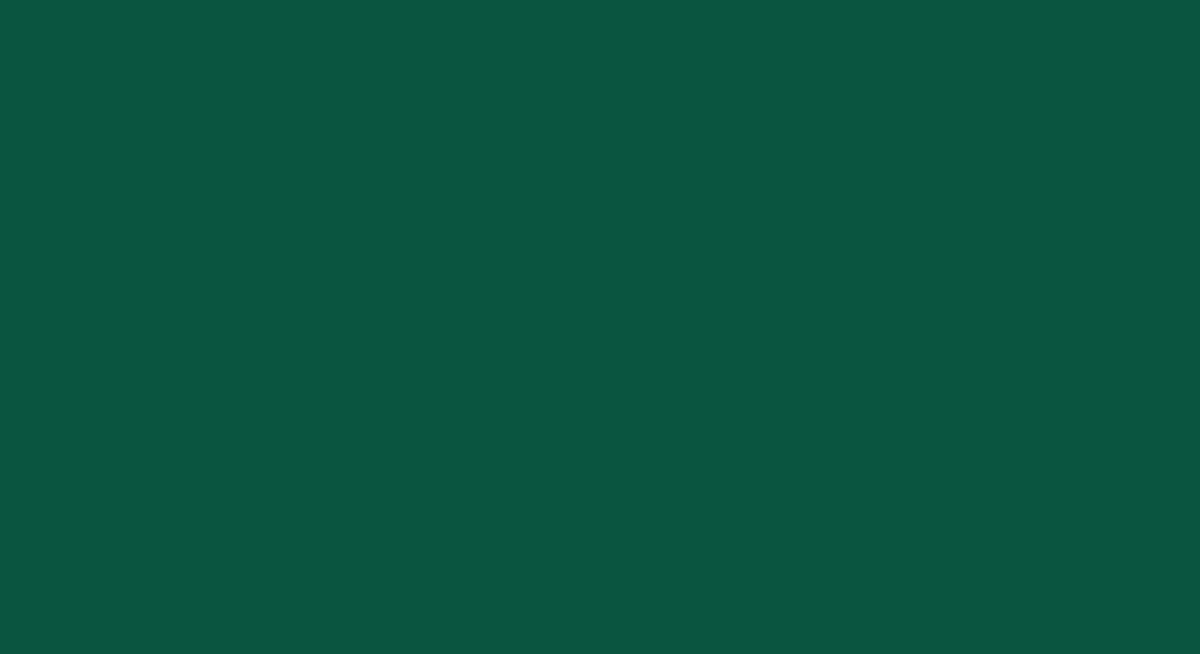 scroll, scrollTop: 0, scrollLeft: 0, axis: both 